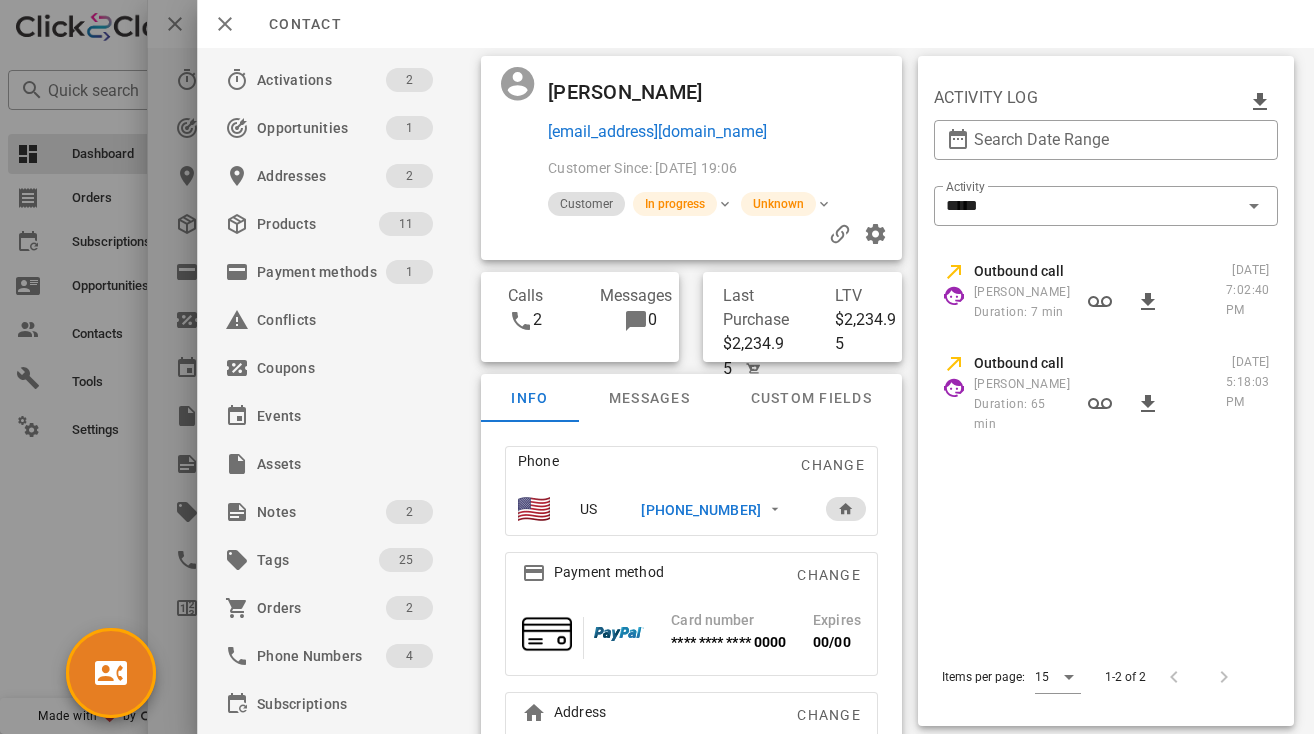 scroll, scrollTop: 0, scrollLeft: 0, axis: both 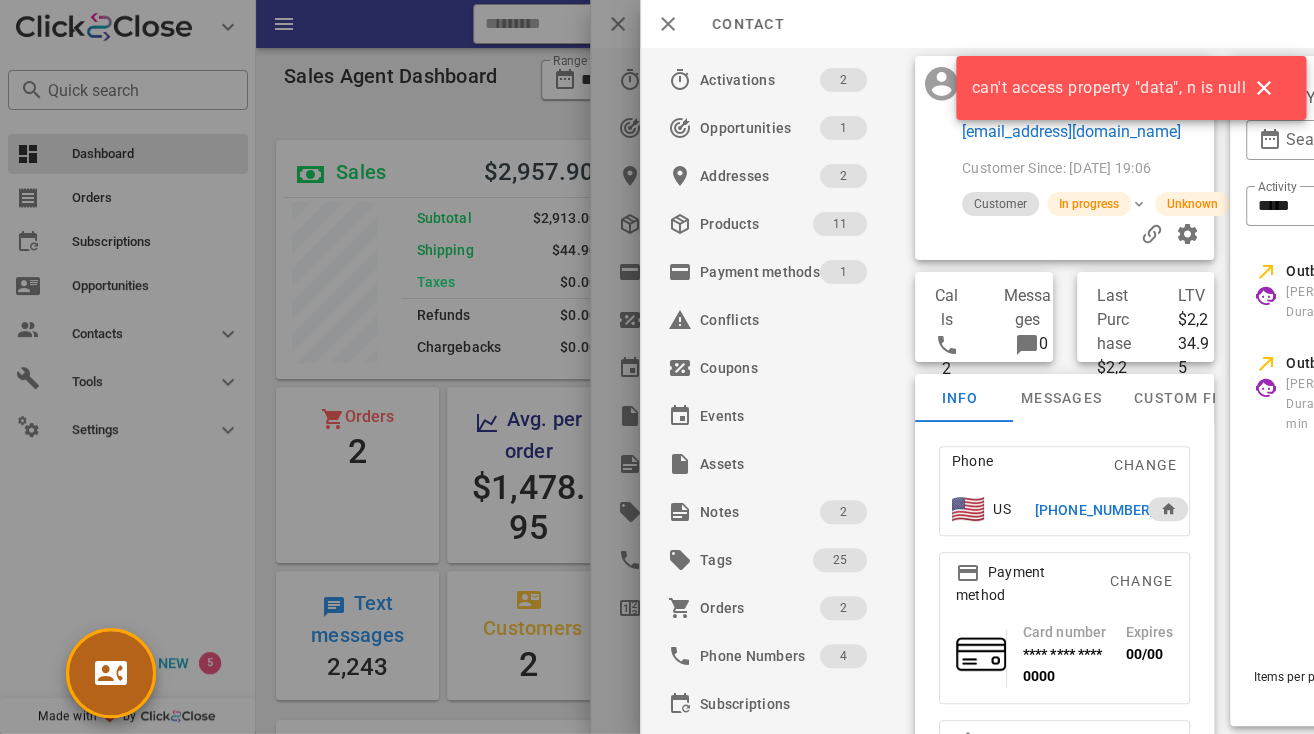 click at bounding box center [111, 673] 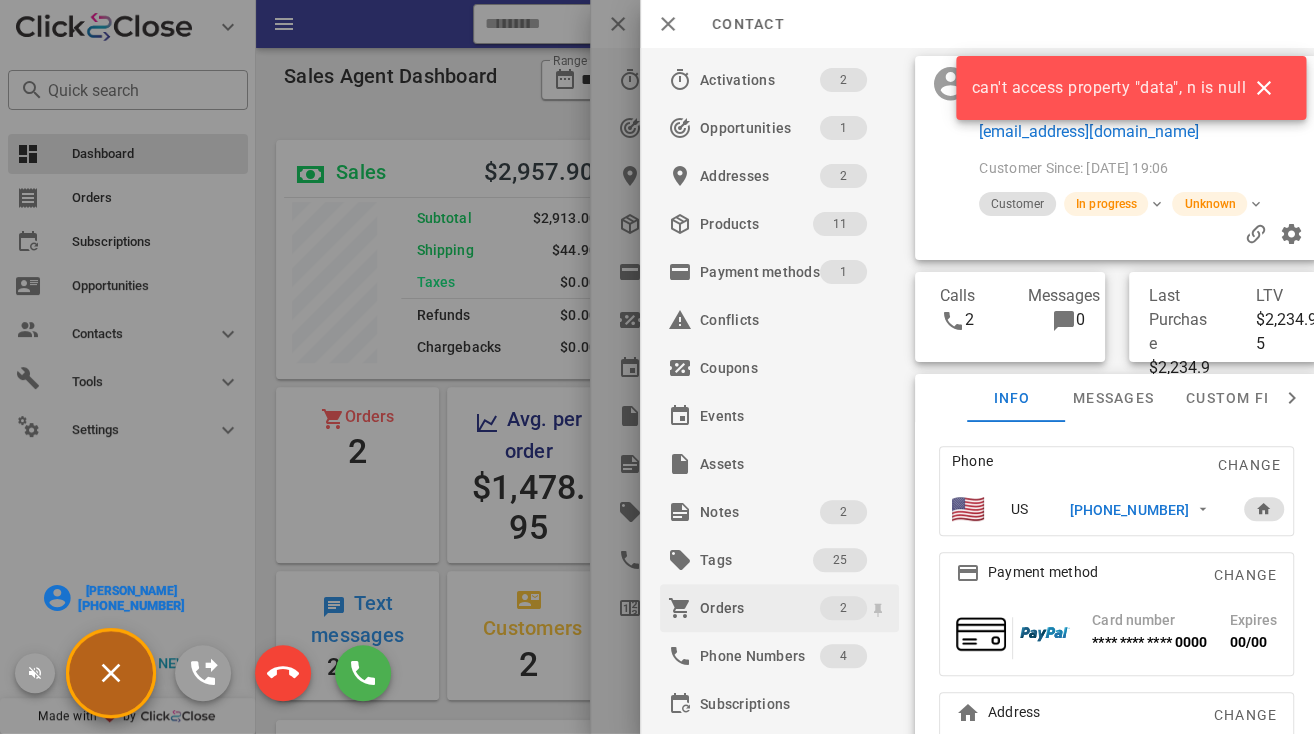click on "[PERSON_NAME]" at bounding box center [131, 591] 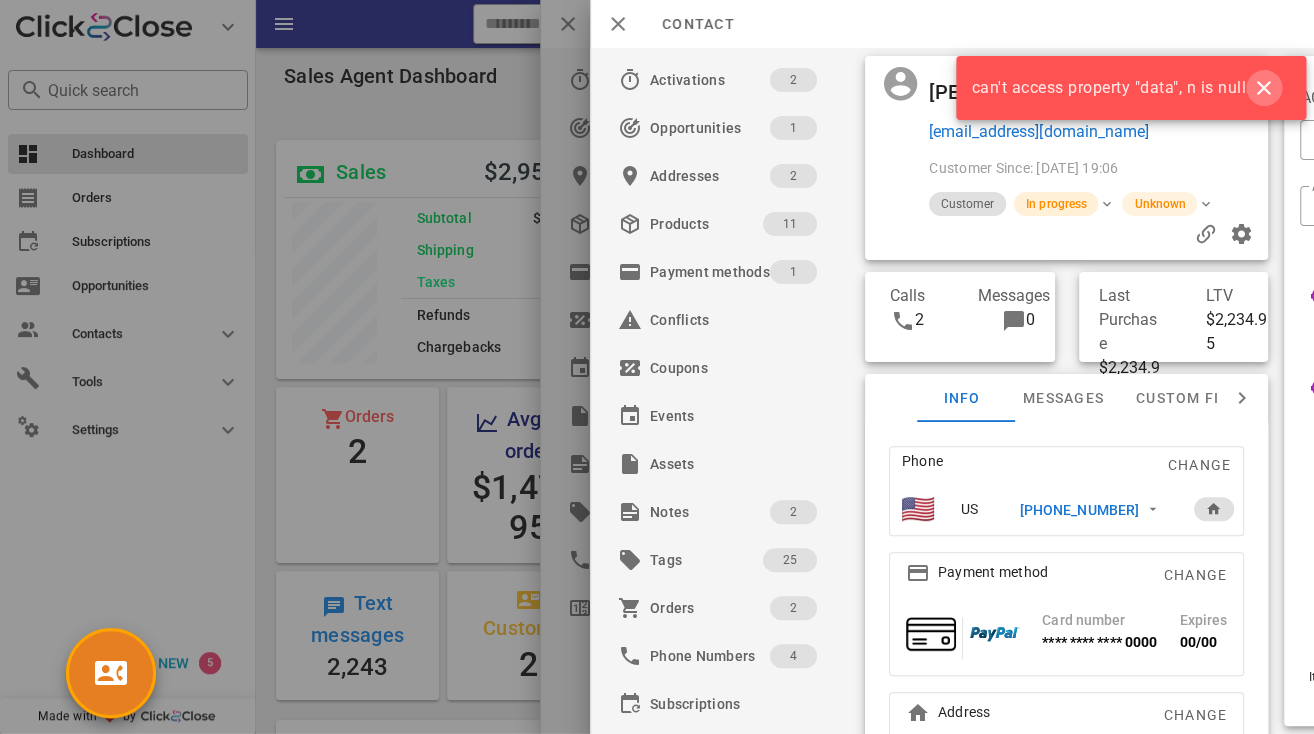 drag, startPoint x: 753, startPoint y: 91, endPoint x: 557, endPoint y: 206, distance: 227.24657 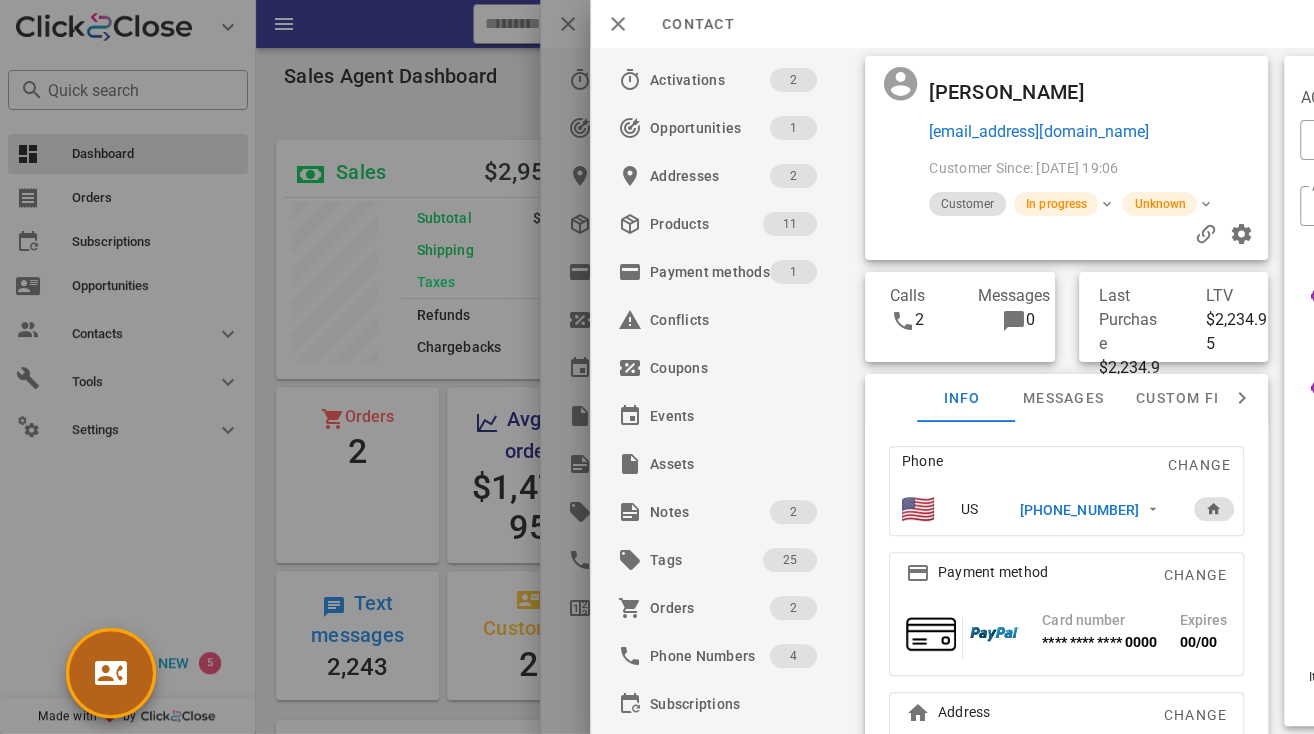 click at bounding box center (111, 673) 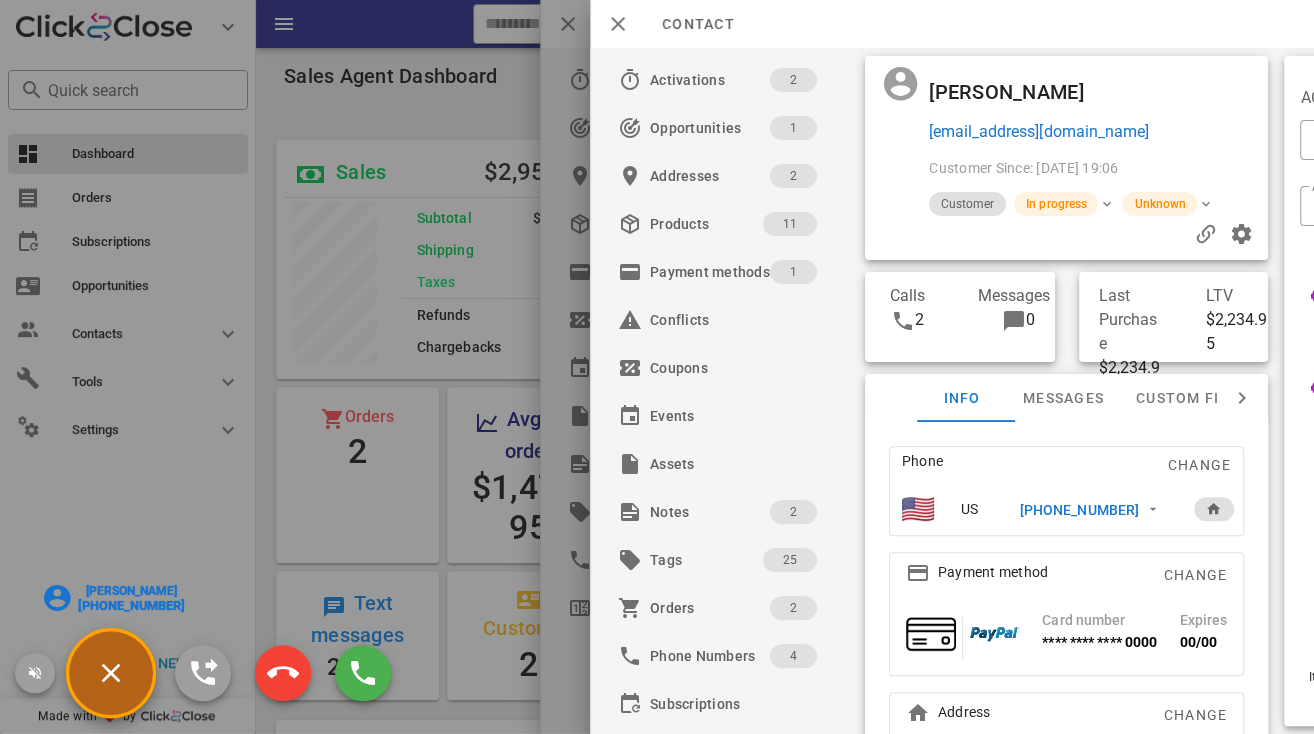 click on "[PERSON_NAME] [PHONE_NUMBER]" at bounding box center (115, 598) 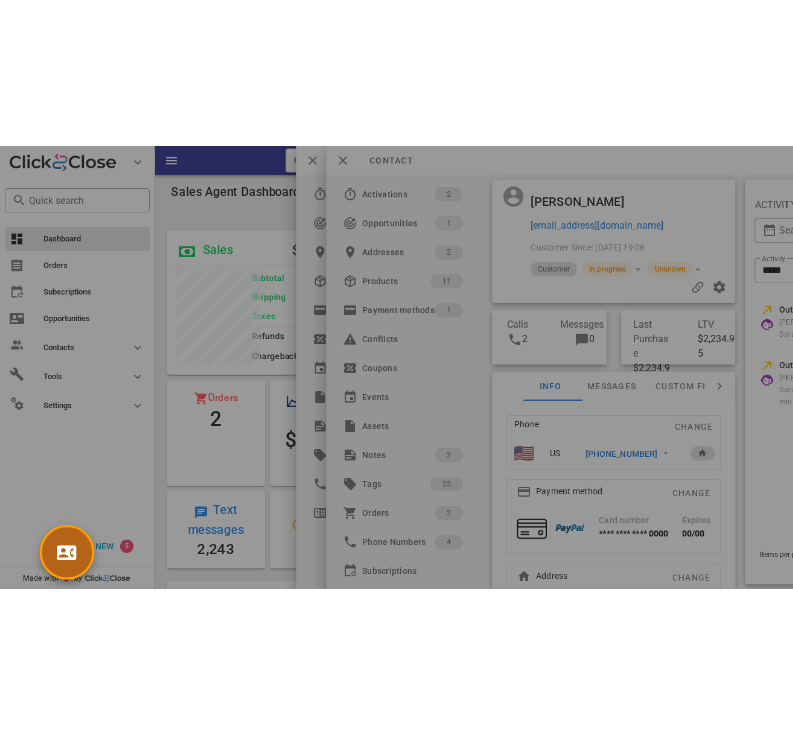 scroll, scrollTop: 387, scrollLeft: 0, axis: vertical 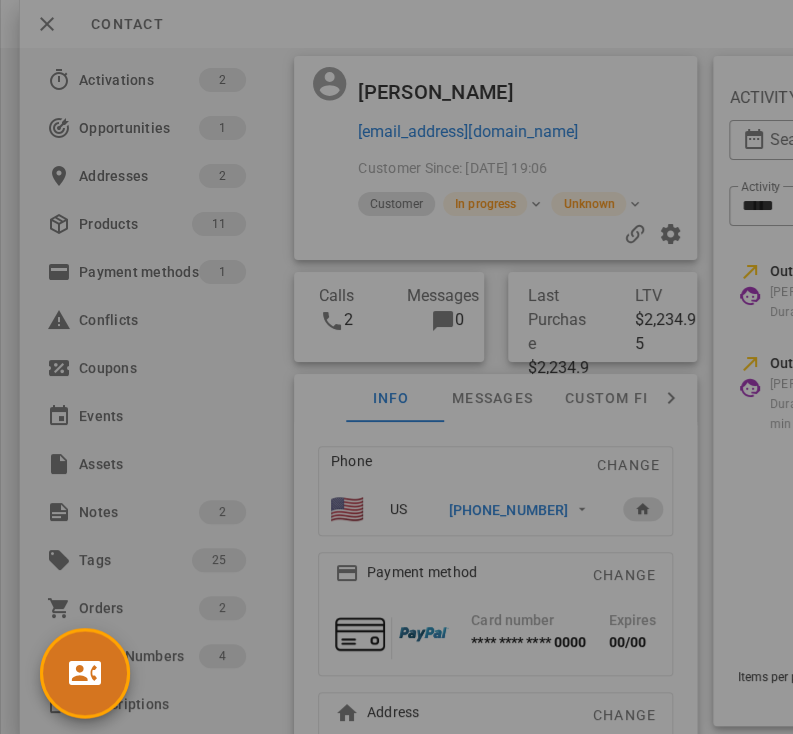 drag, startPoint x: 429, startPoint y: 269, endPoint x: 417, endPoint y: 269, distance: 12 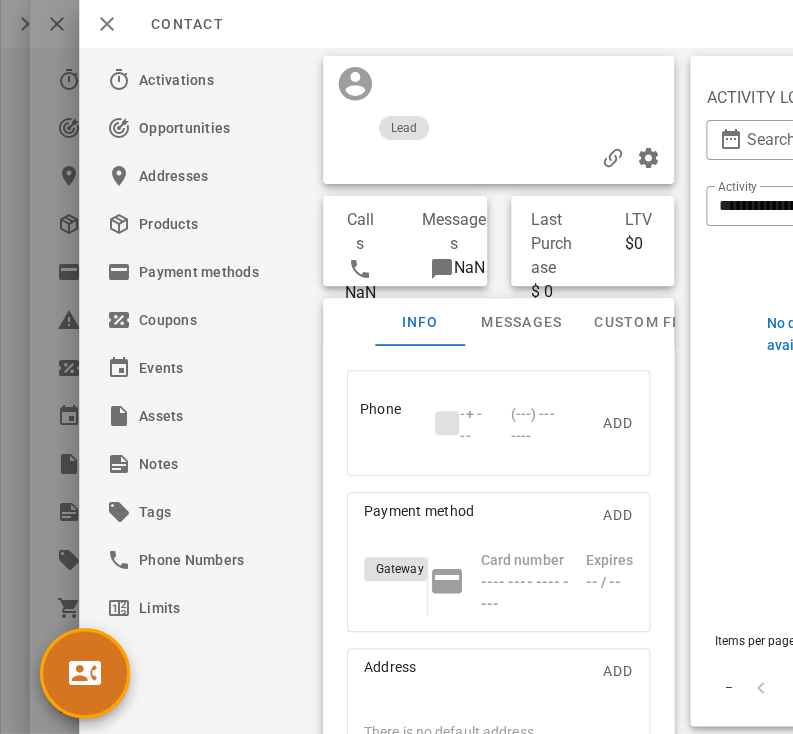 scroll, scrollTop: 999761, scrollLeft: 999247, axis: both 